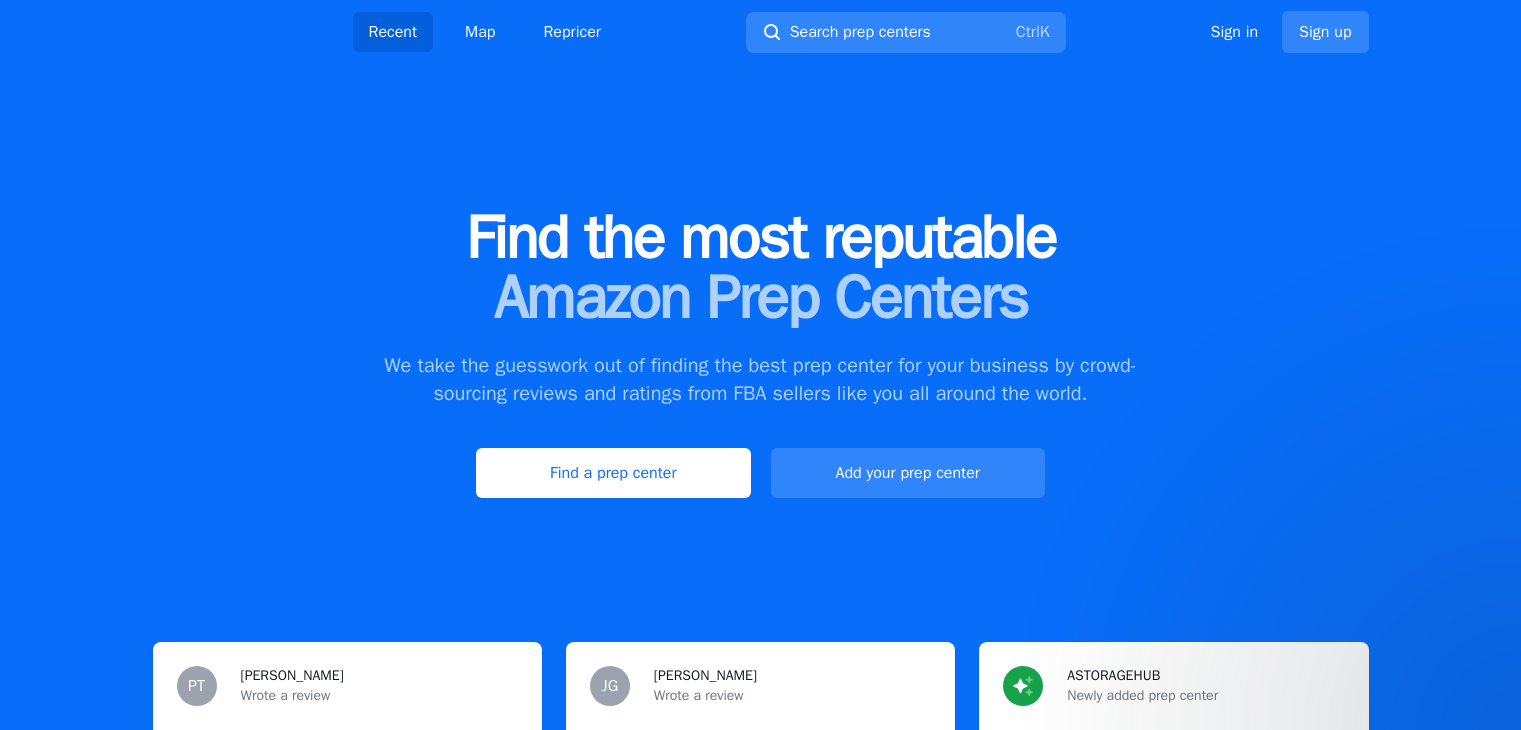 scroll, scrollTop: 0, scrollLeft: 0, axis: both 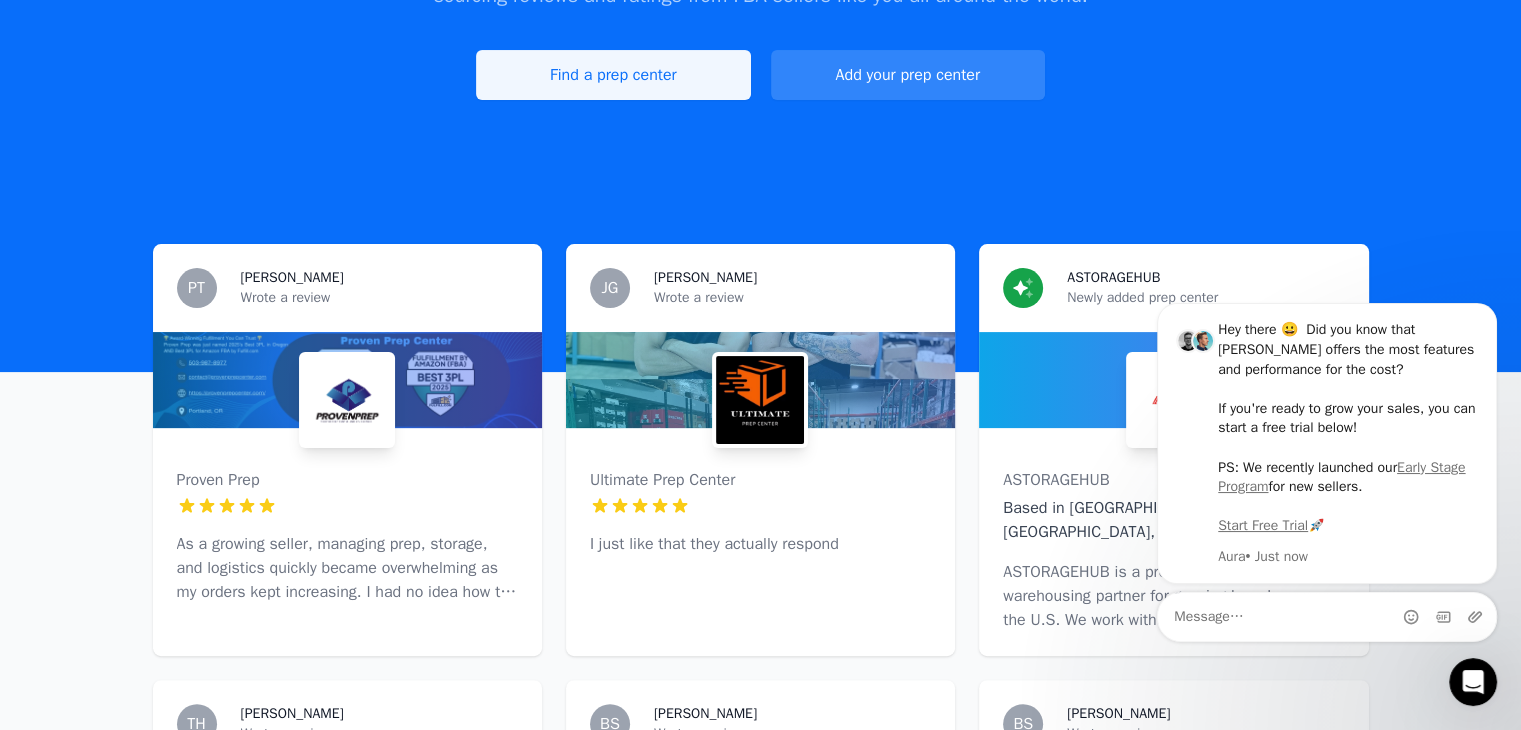 click on "Find a prep center" at bounding box center [613, 75] 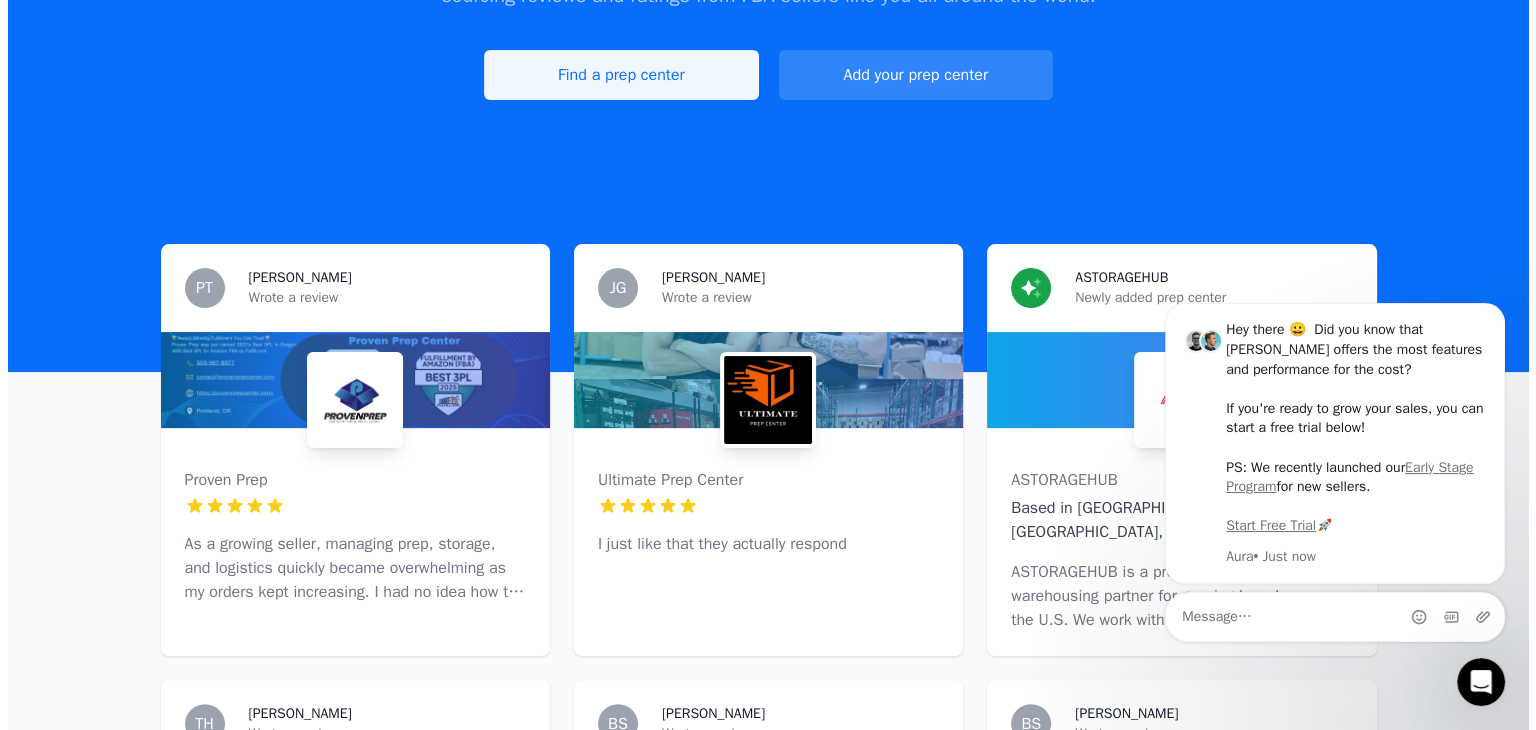 scroll, scrollTop: 0, scrollLeft: 0, axis: both 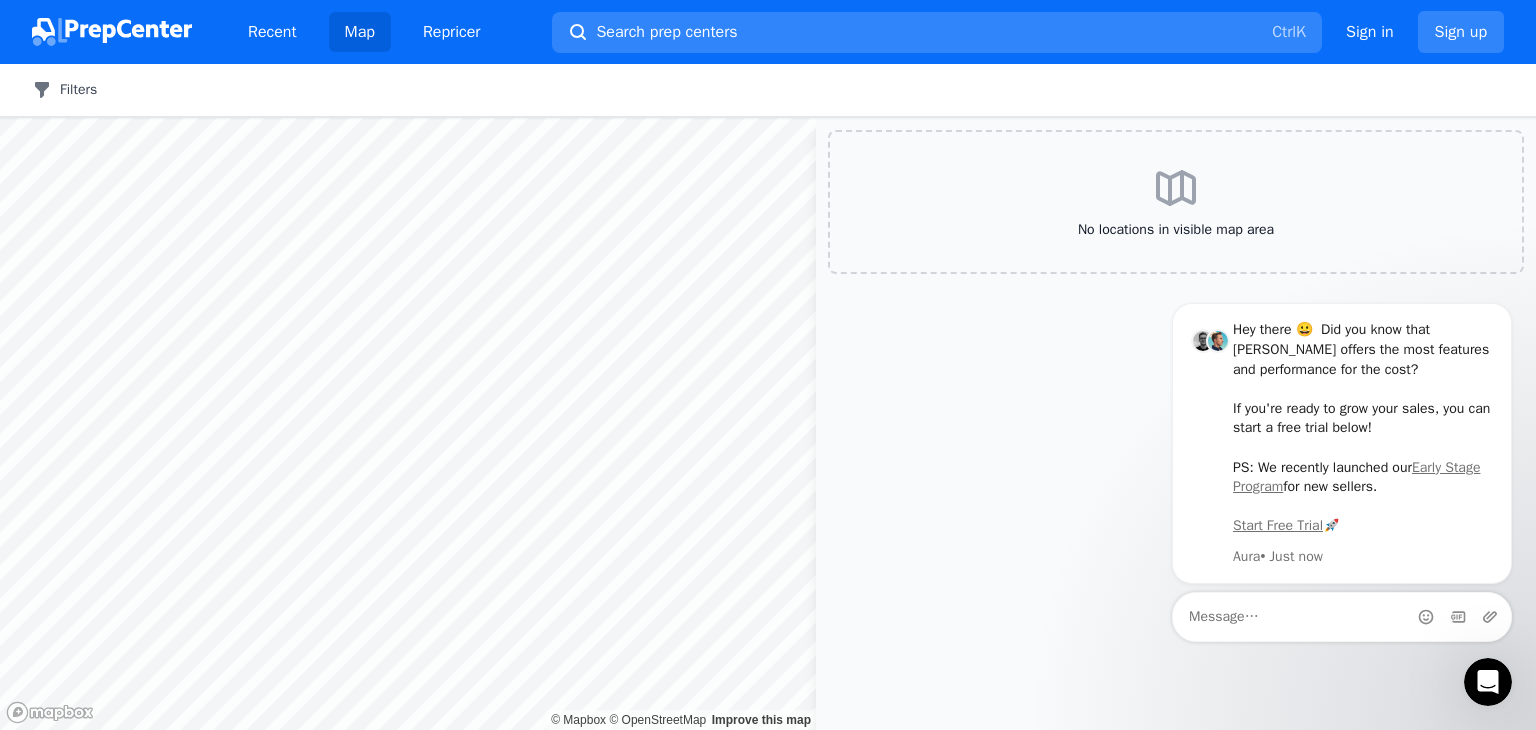 click on "Filters" at bounding box center [64, 90] 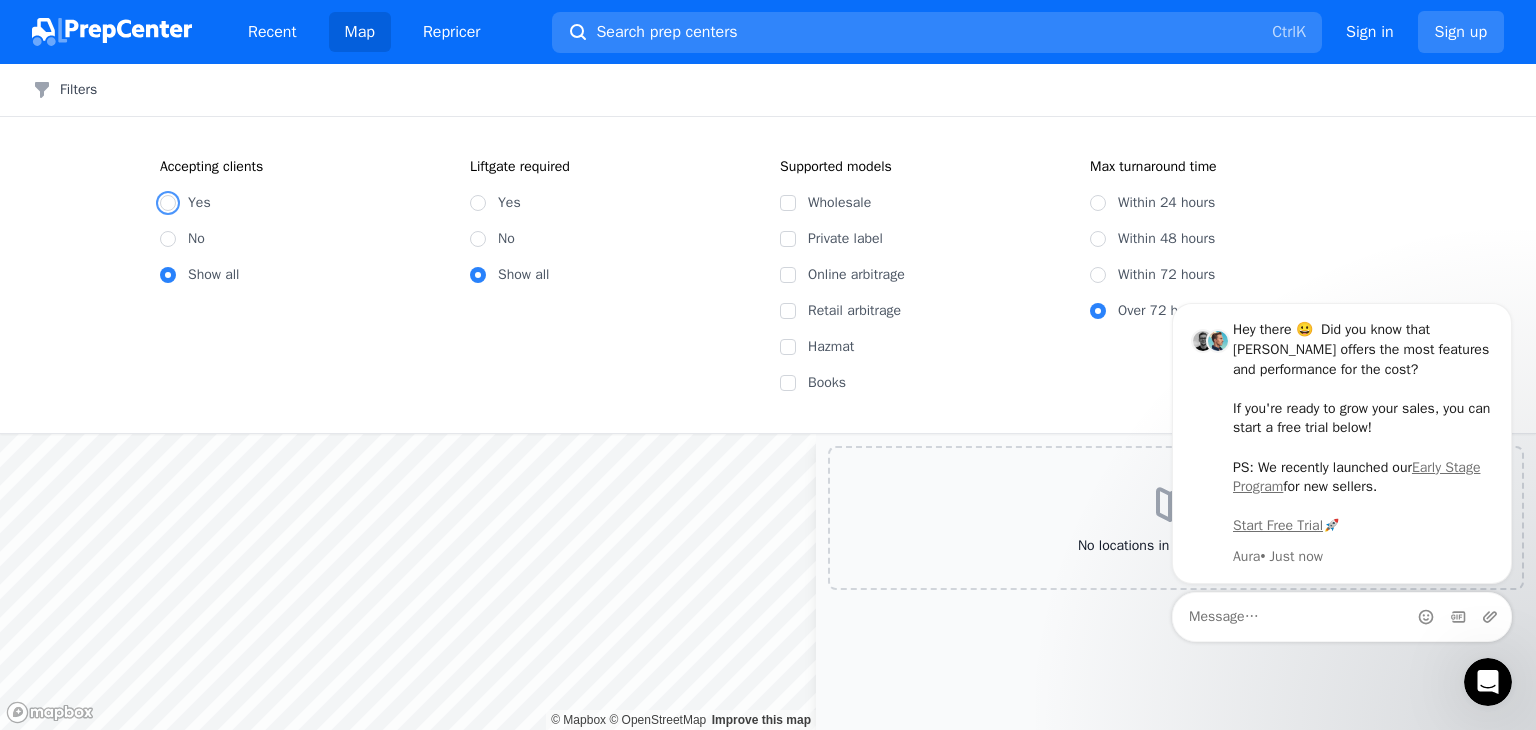 click on "Yes" at bounding box center (168, 203) 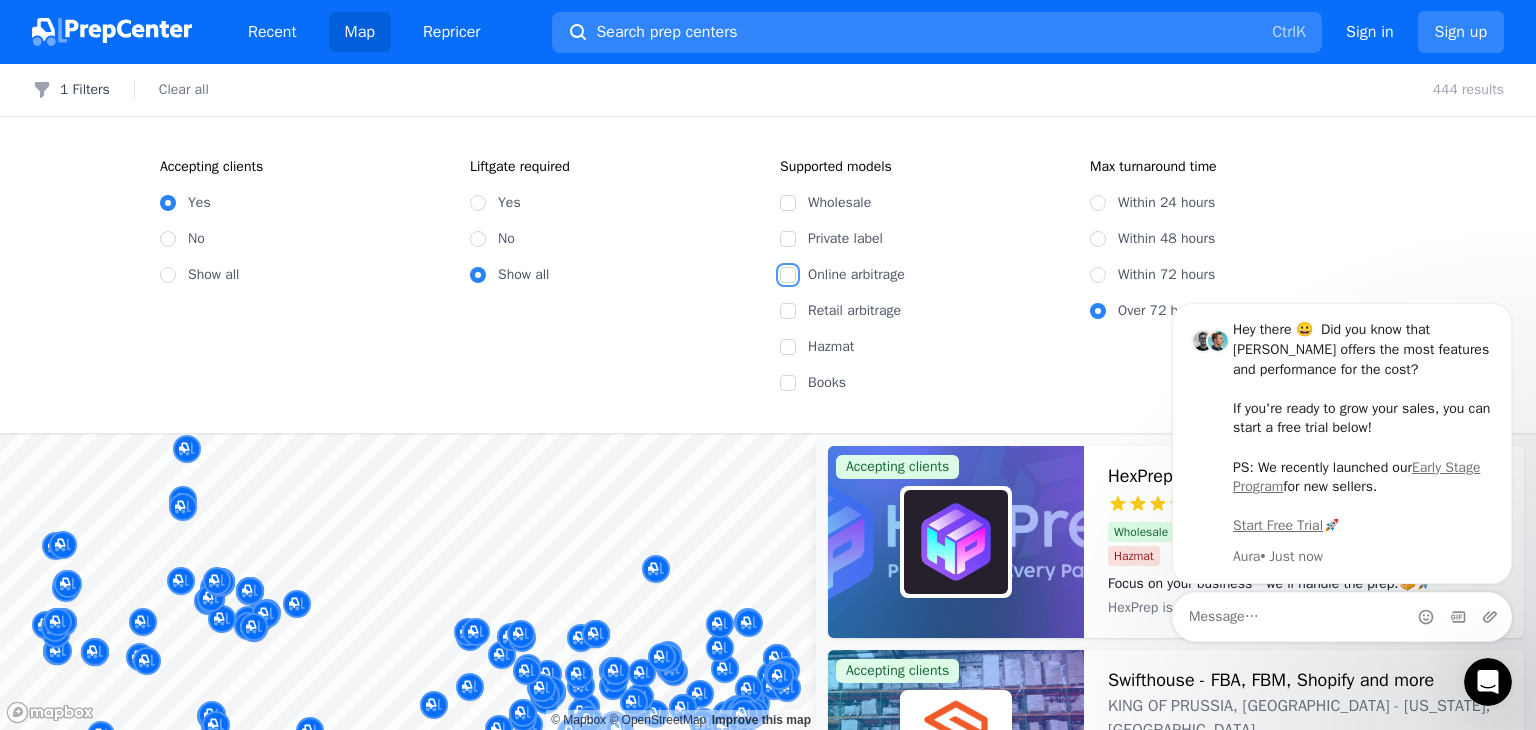 click on "Online arbitrage" at bounding box center (788, 275) 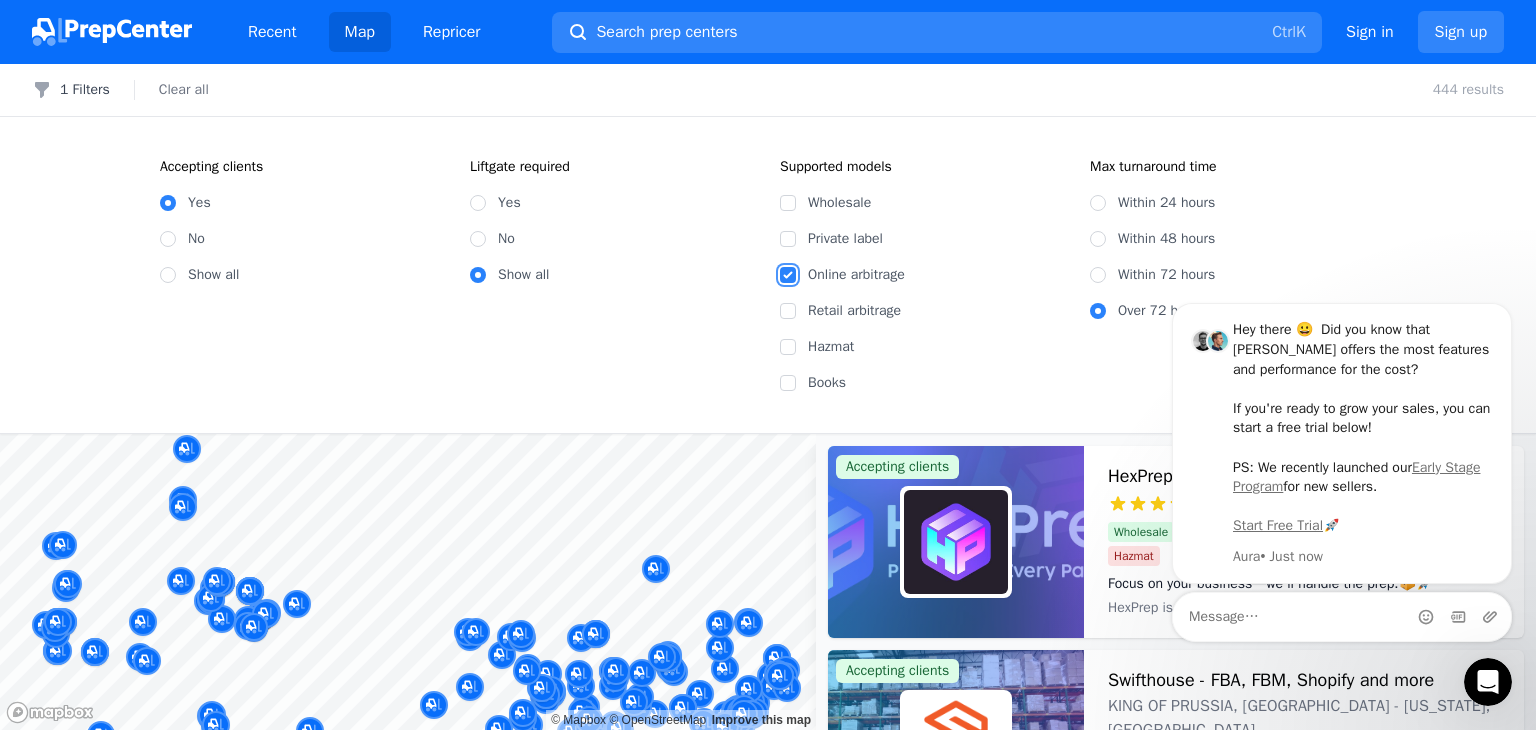 checkbox on "true" 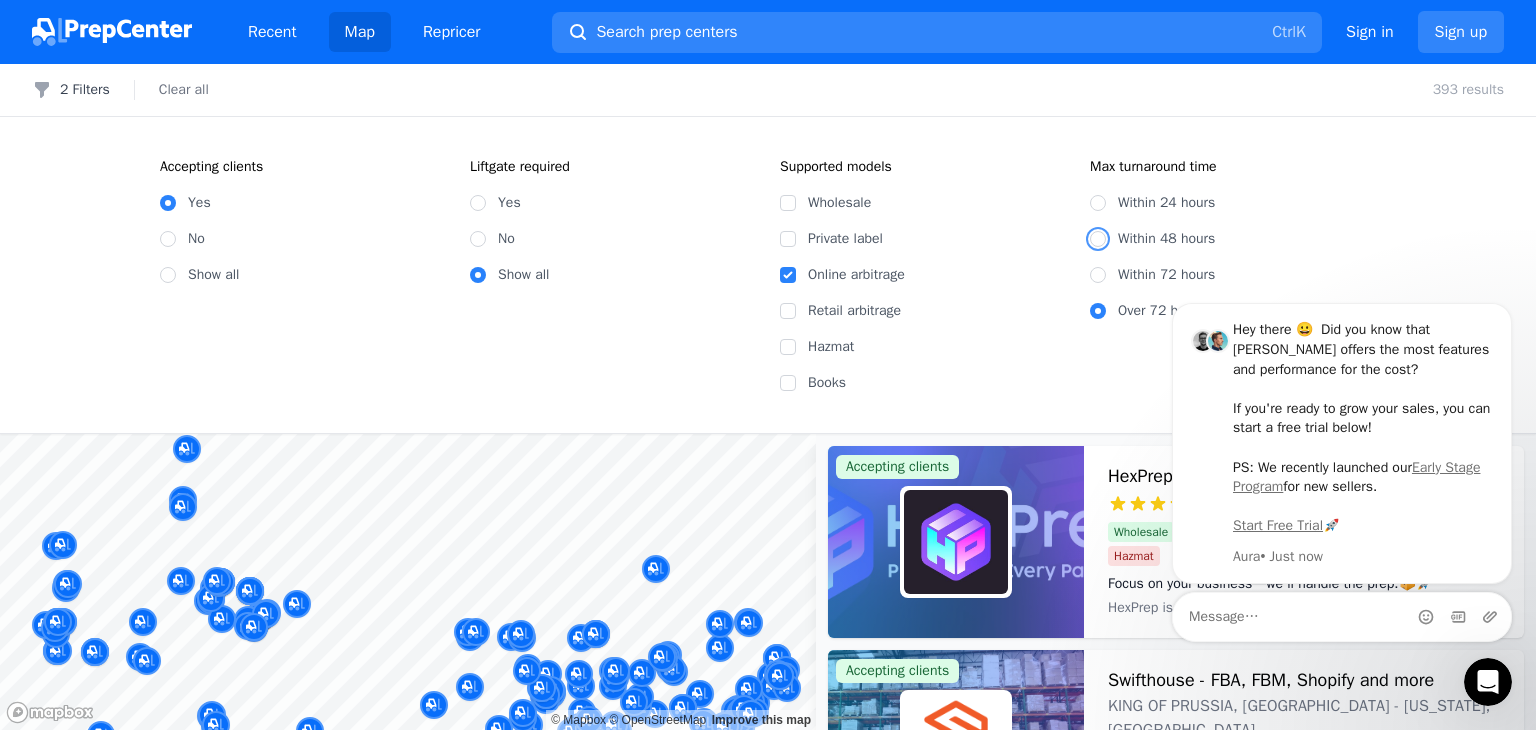 click on "Within 48 hours" at bounding box center [1098, 239] 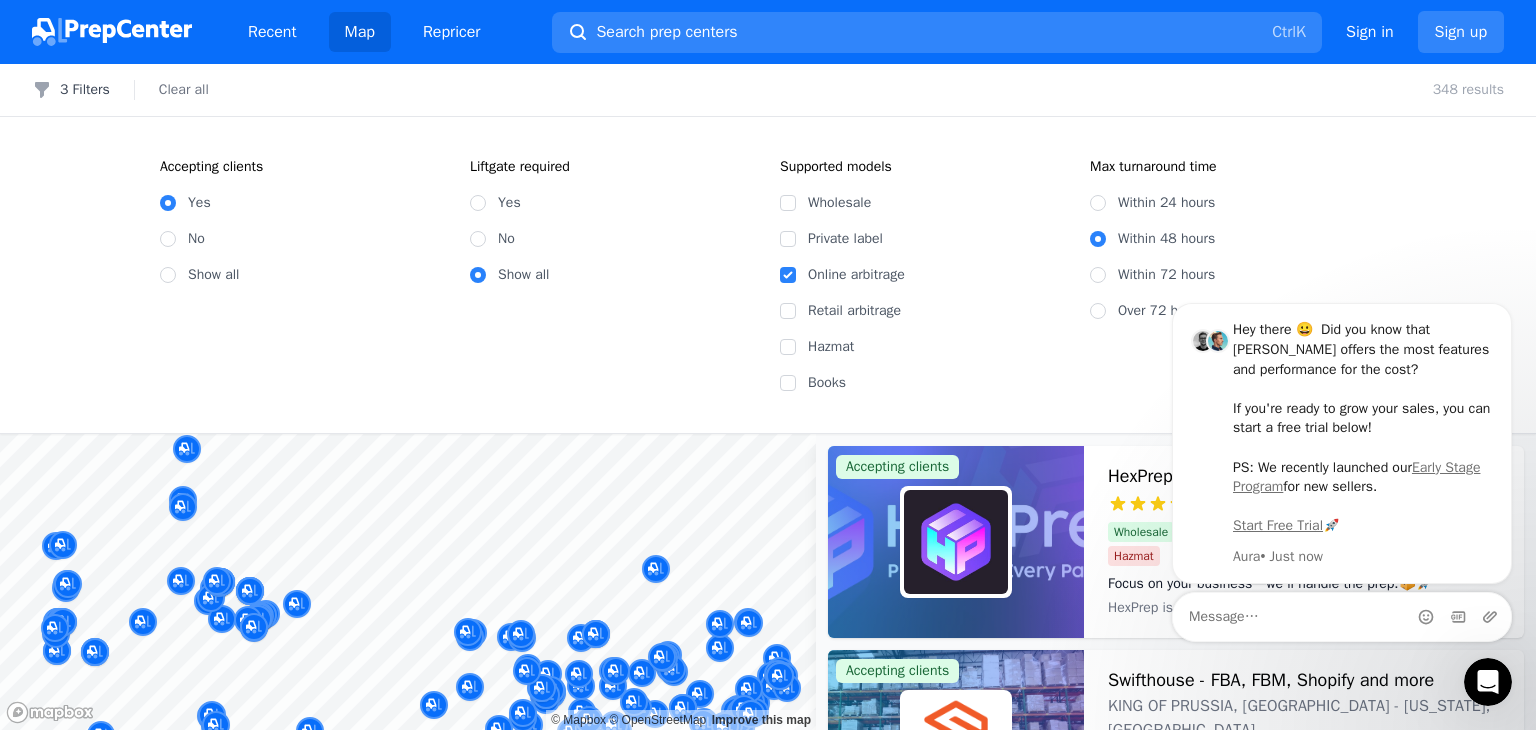 click on "Max turnaround time Within 24 hours Within 48 hours Within 72 hours Over 72 hours" at bounding box center [1233, 275] 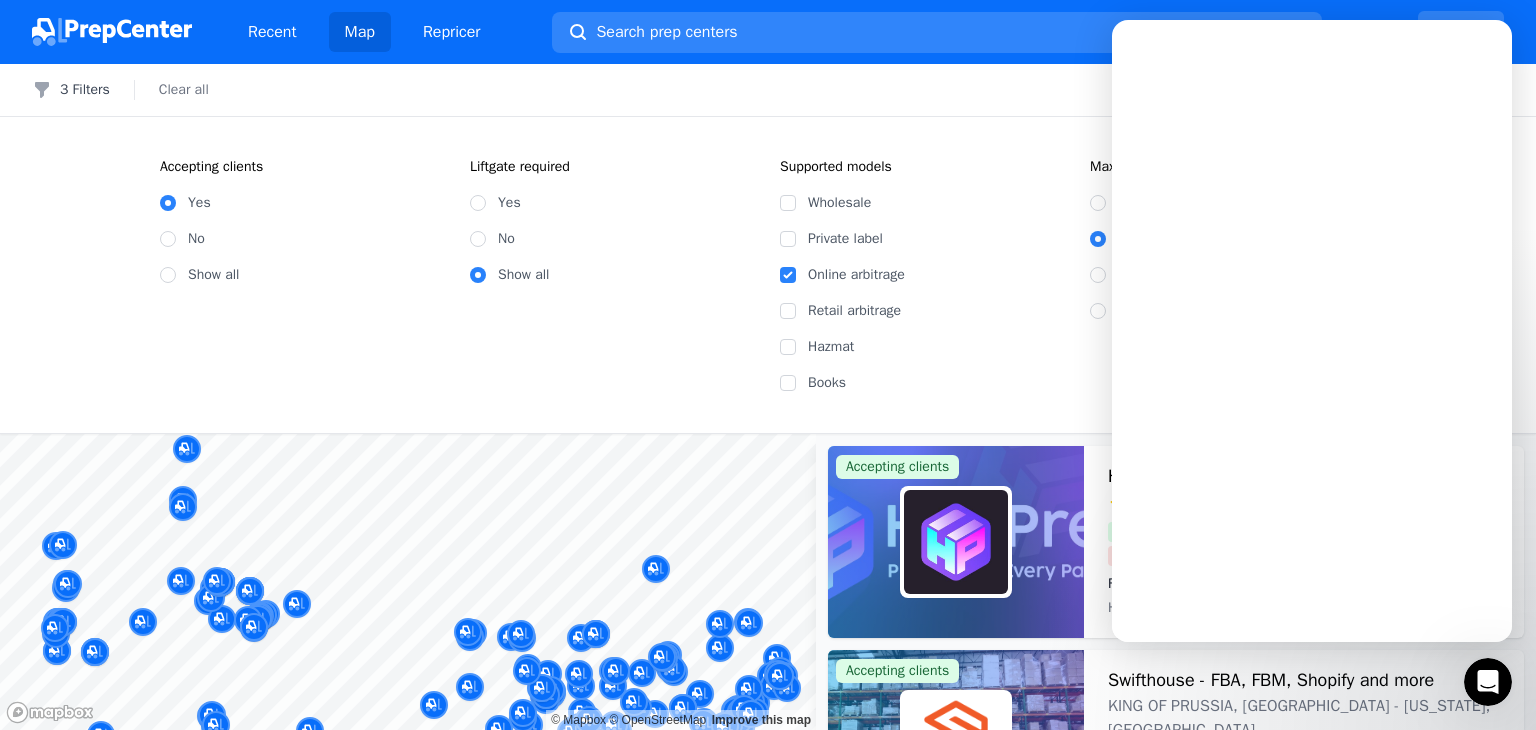 scroll, scrollTop: 0, scrollLeft: 0, axis: both 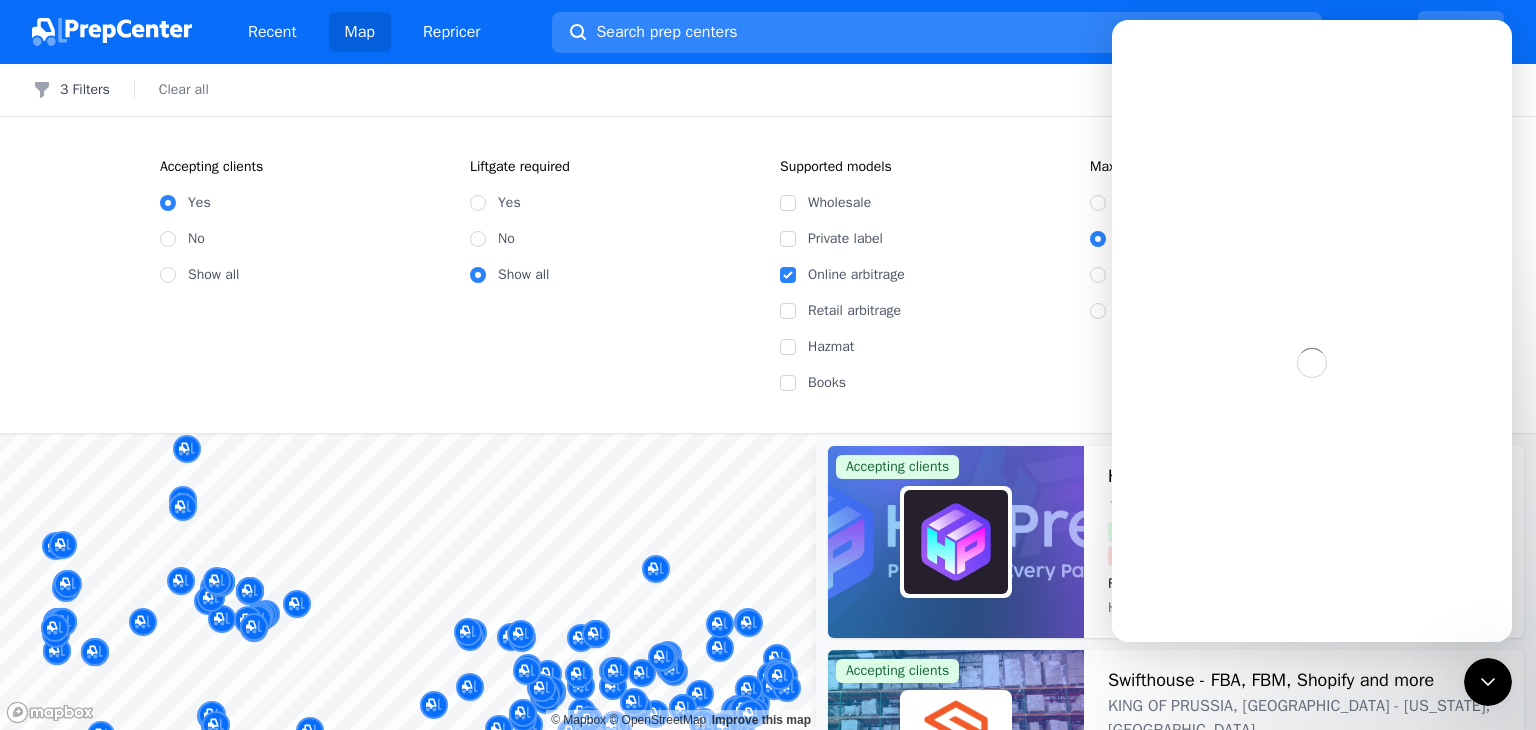 click 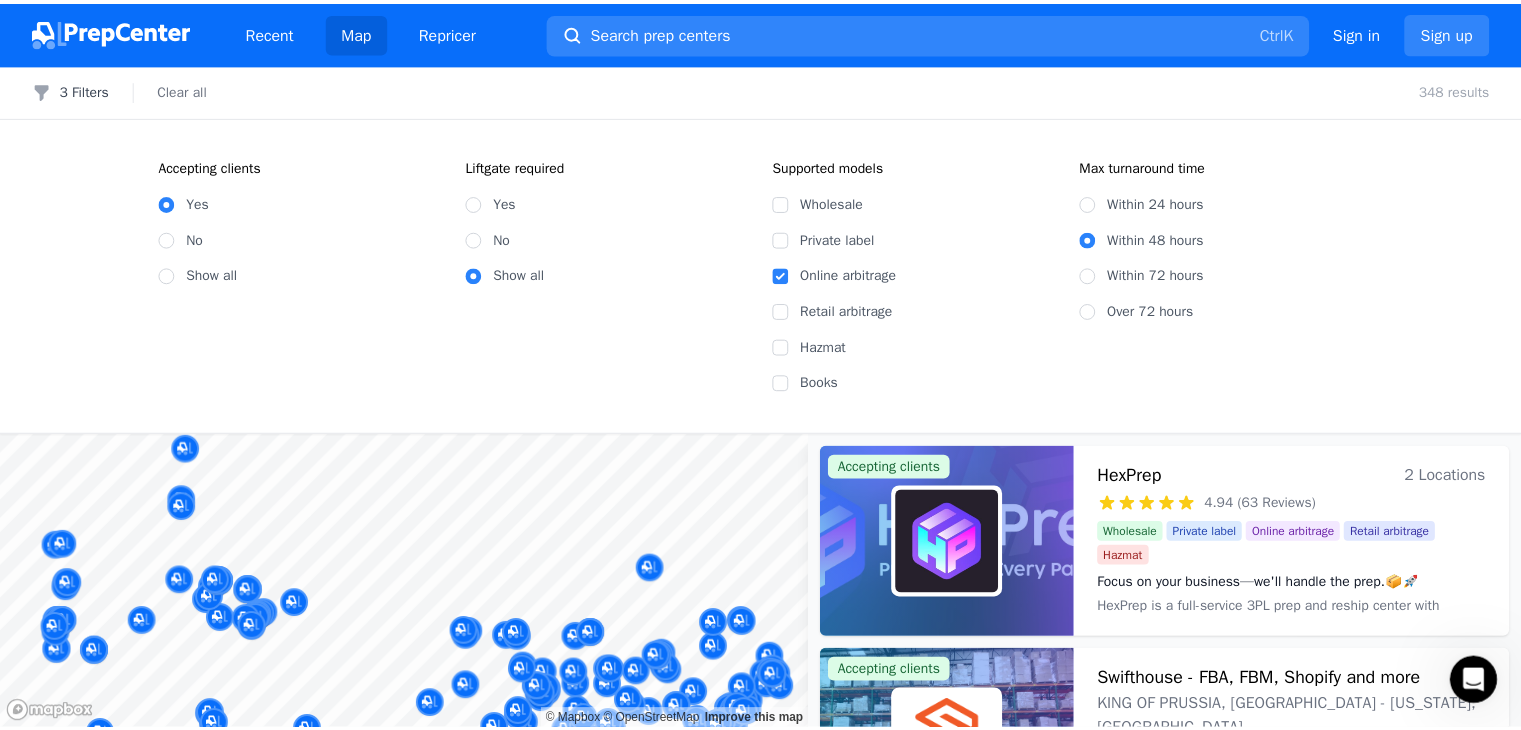 scroll, scrollTop: 0, scrollLeft: 0, axis: both 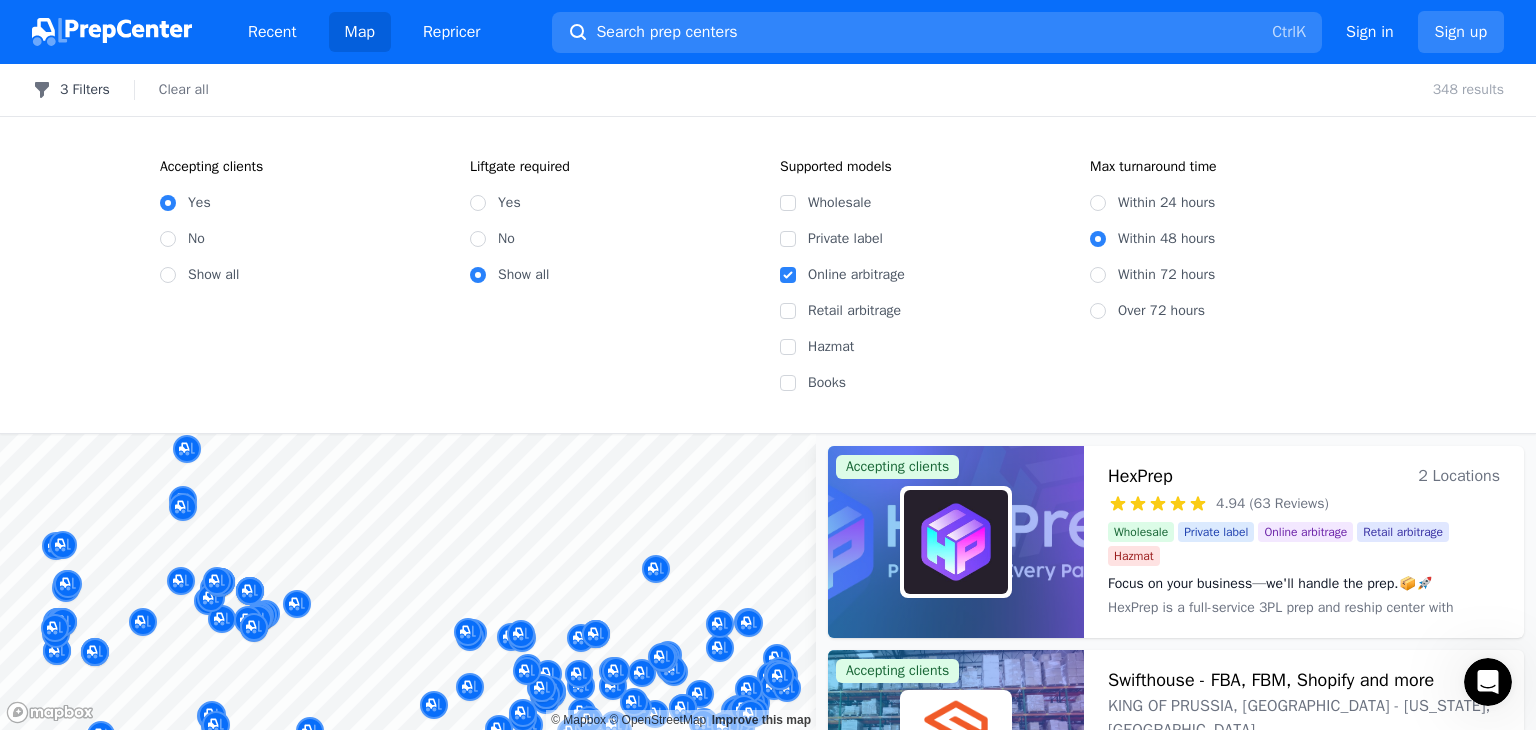 click on "3 Filters" at bounding box center [71, 90] 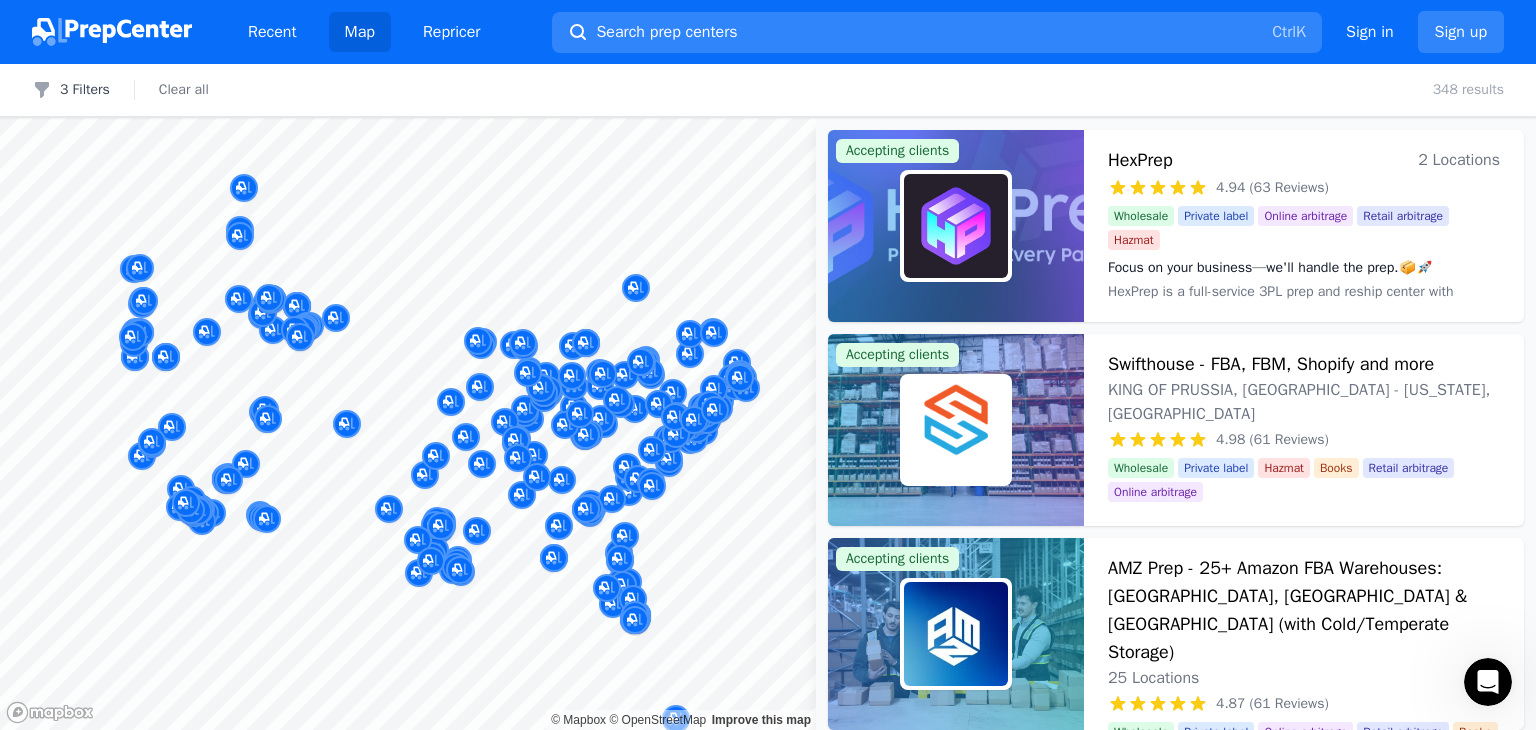 click at bounding box center [515, 434] 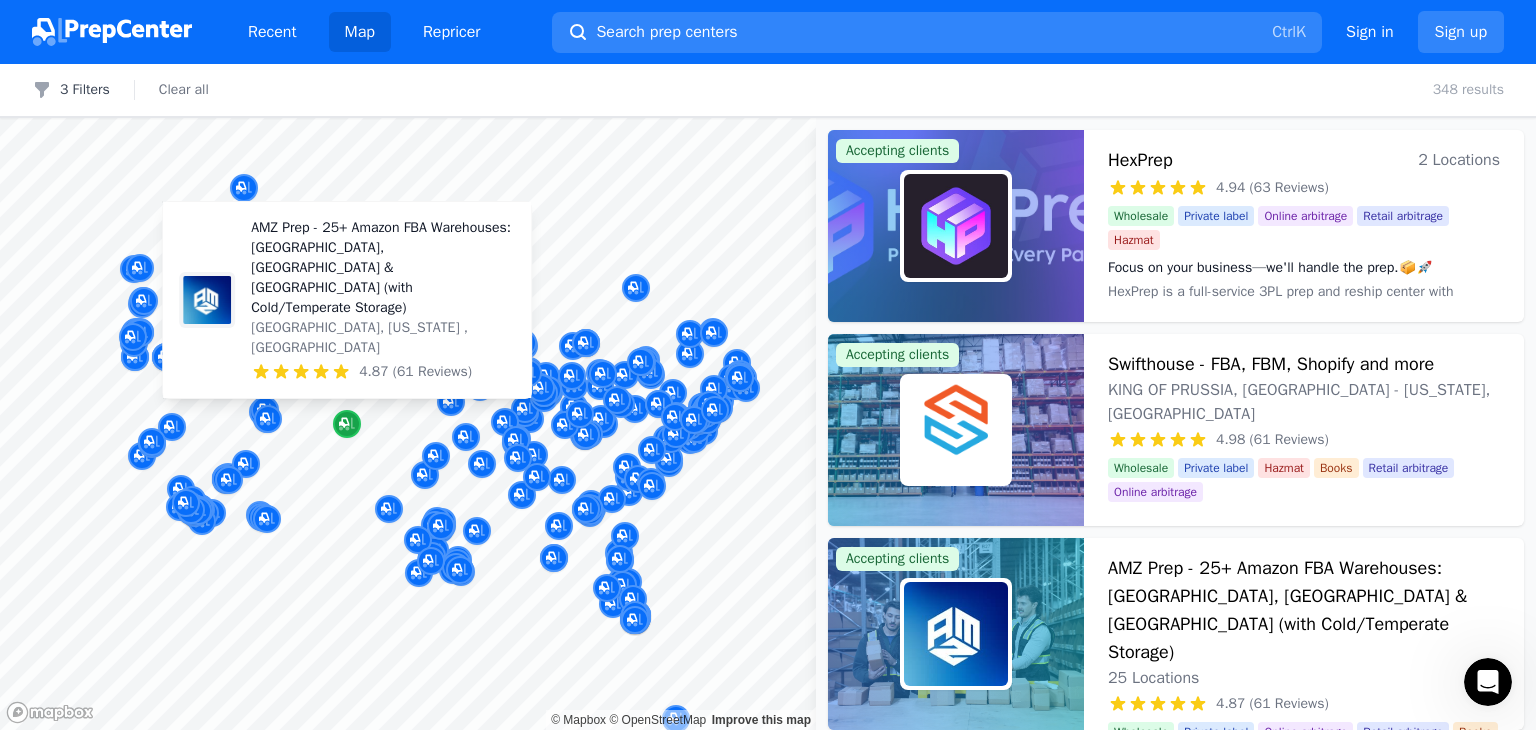click 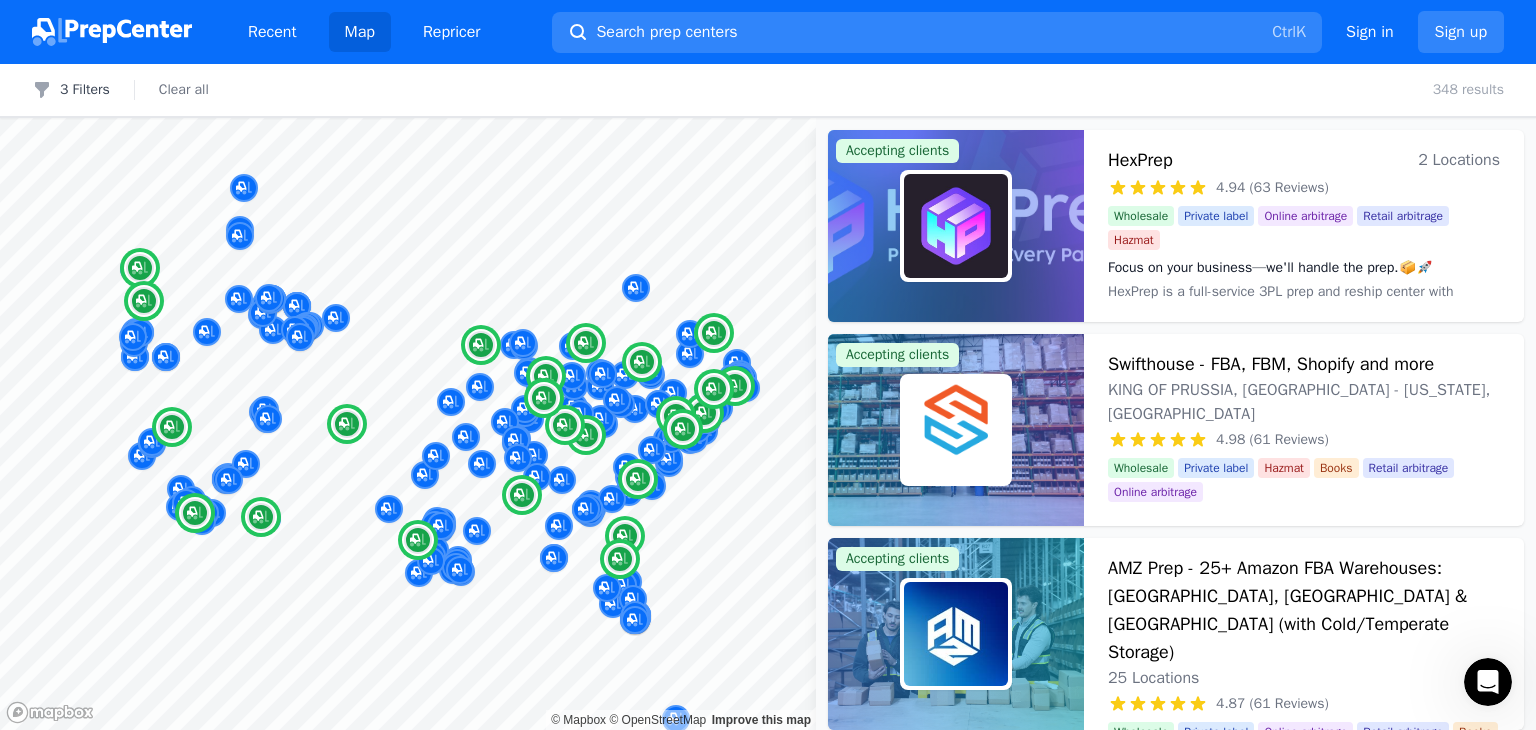 click on "AMZ Prep - 25+ Amazon FBA Warehouses: [GEOGRAPHIC_DATA], [GEOGRAPHIC_DATA] & [GEOGRAPHIC_DATA] (with Cold/Temperate Storage)" at bounding box center (1304, 610) 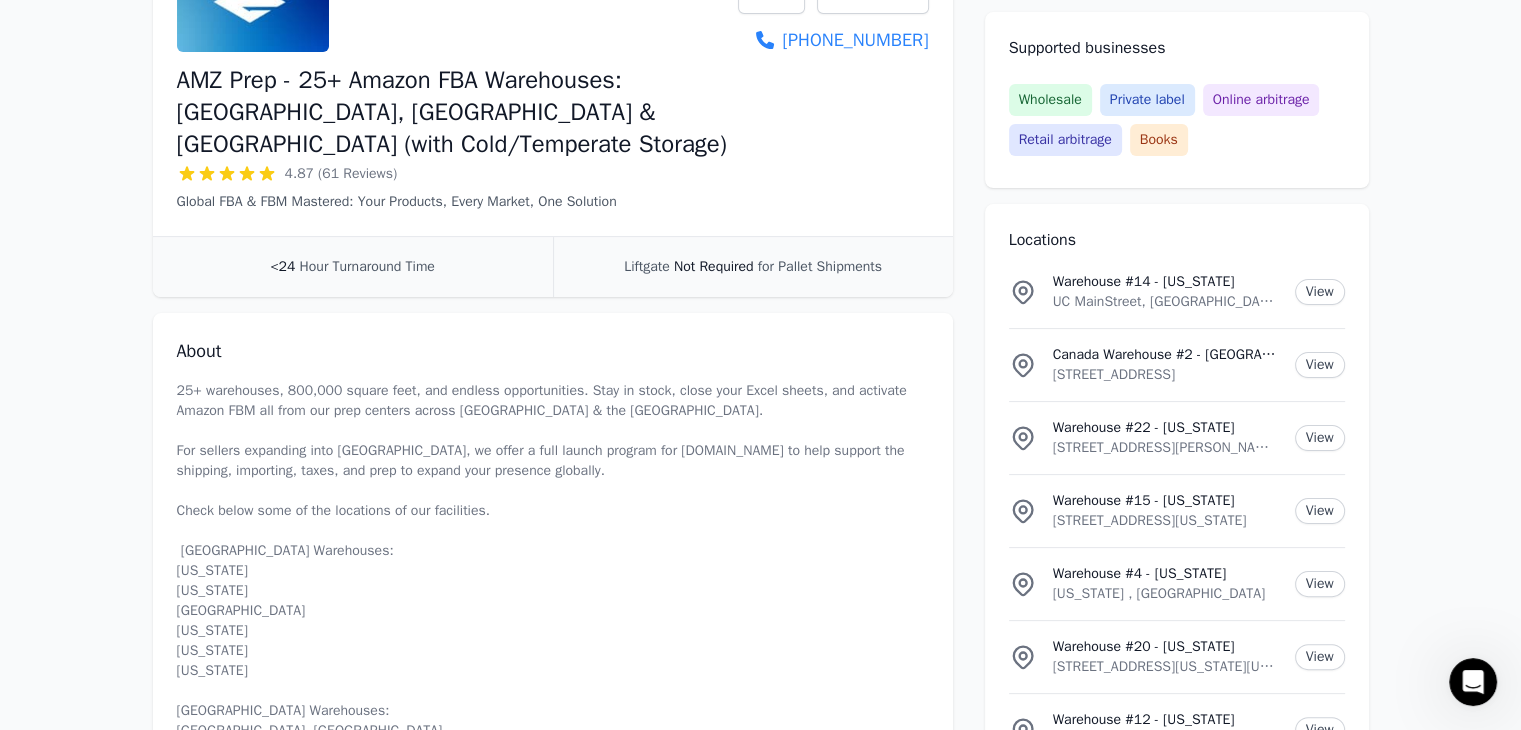 scroll, scrollTop: 388, scrollLeft: 0, axis: vertical 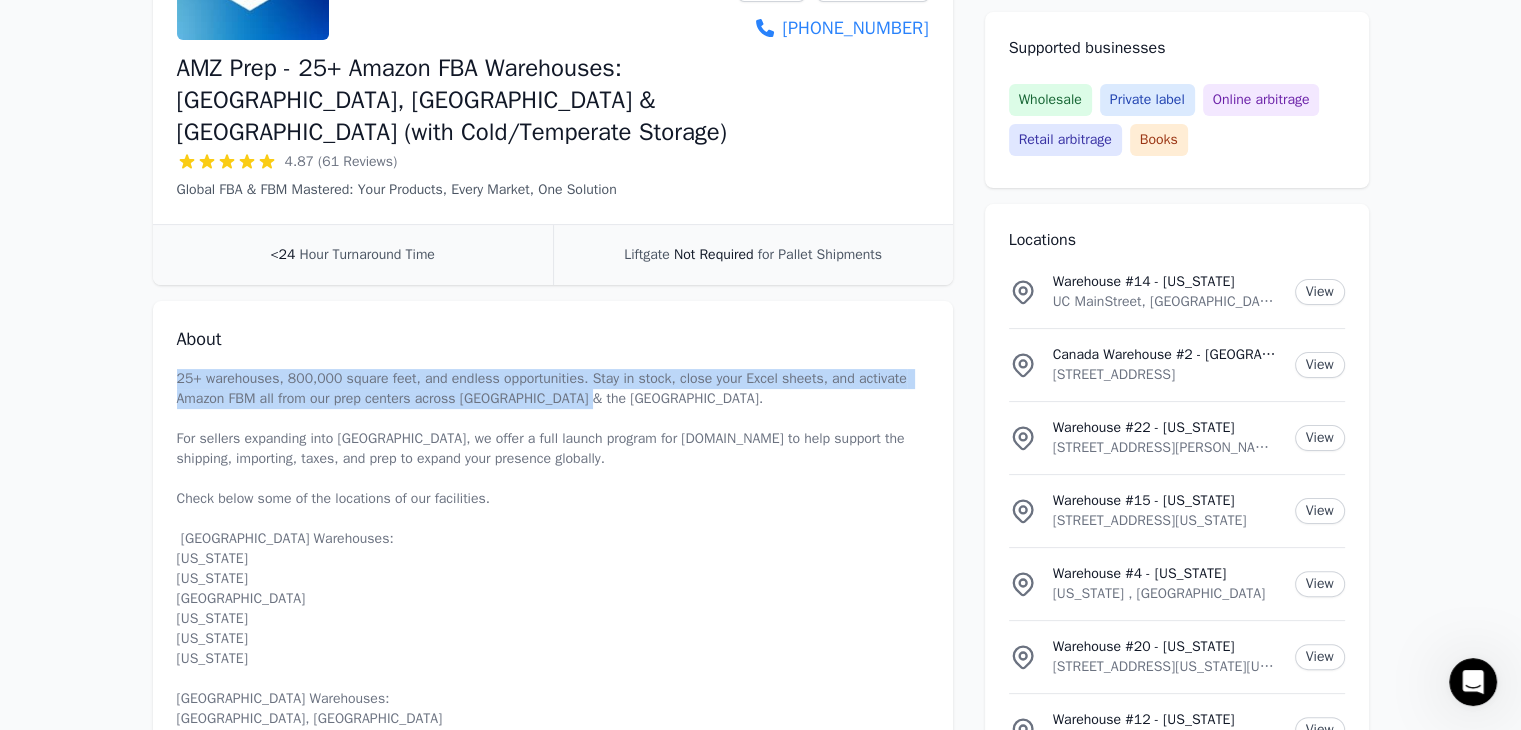 drag, startPoint x: 175, startPoint y: 341, endPoint x: 585, endPoint y: 362, distance: 410.53745 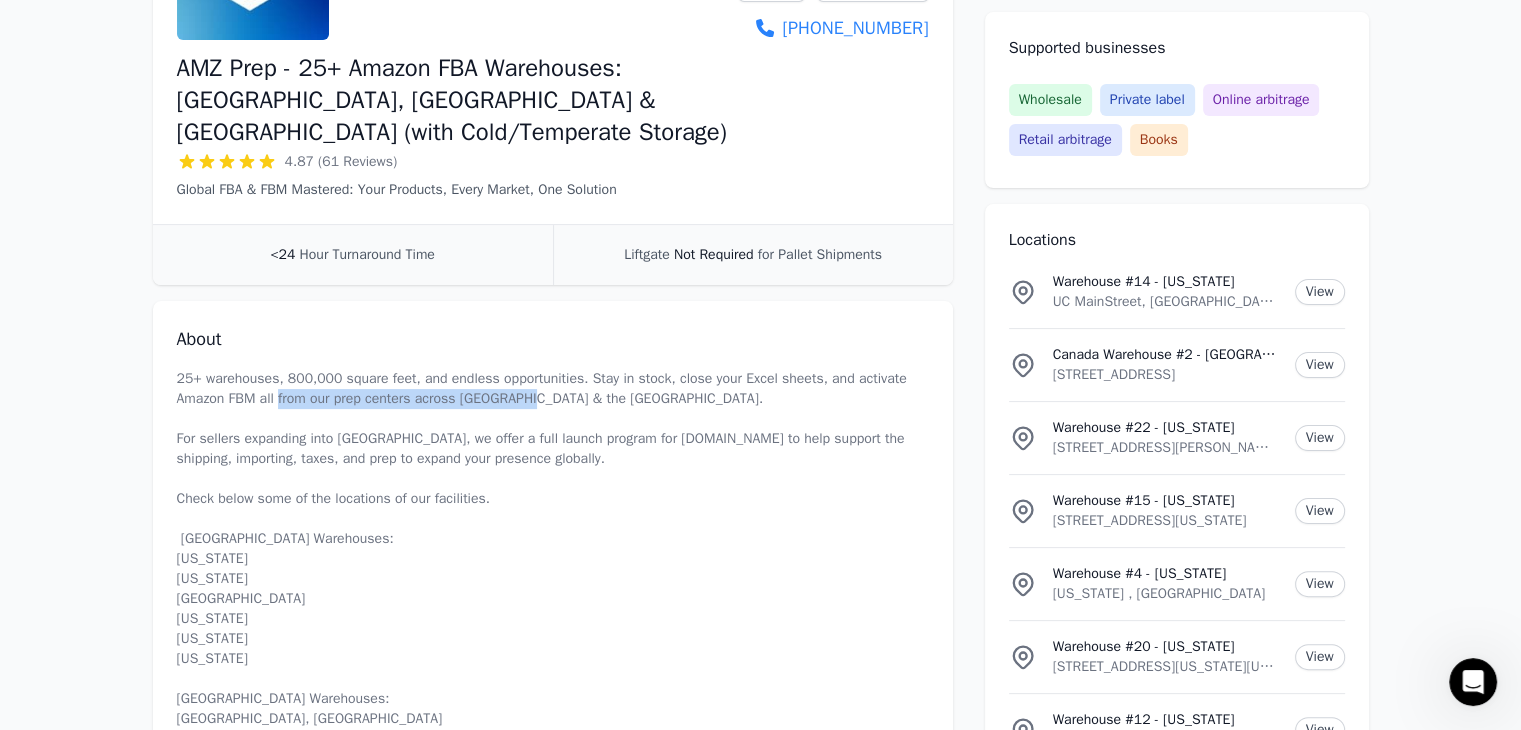 drag, startPoint x: 280, startPoint y: 373, endPoint x: 533, endPoint y: 373, distance: 253 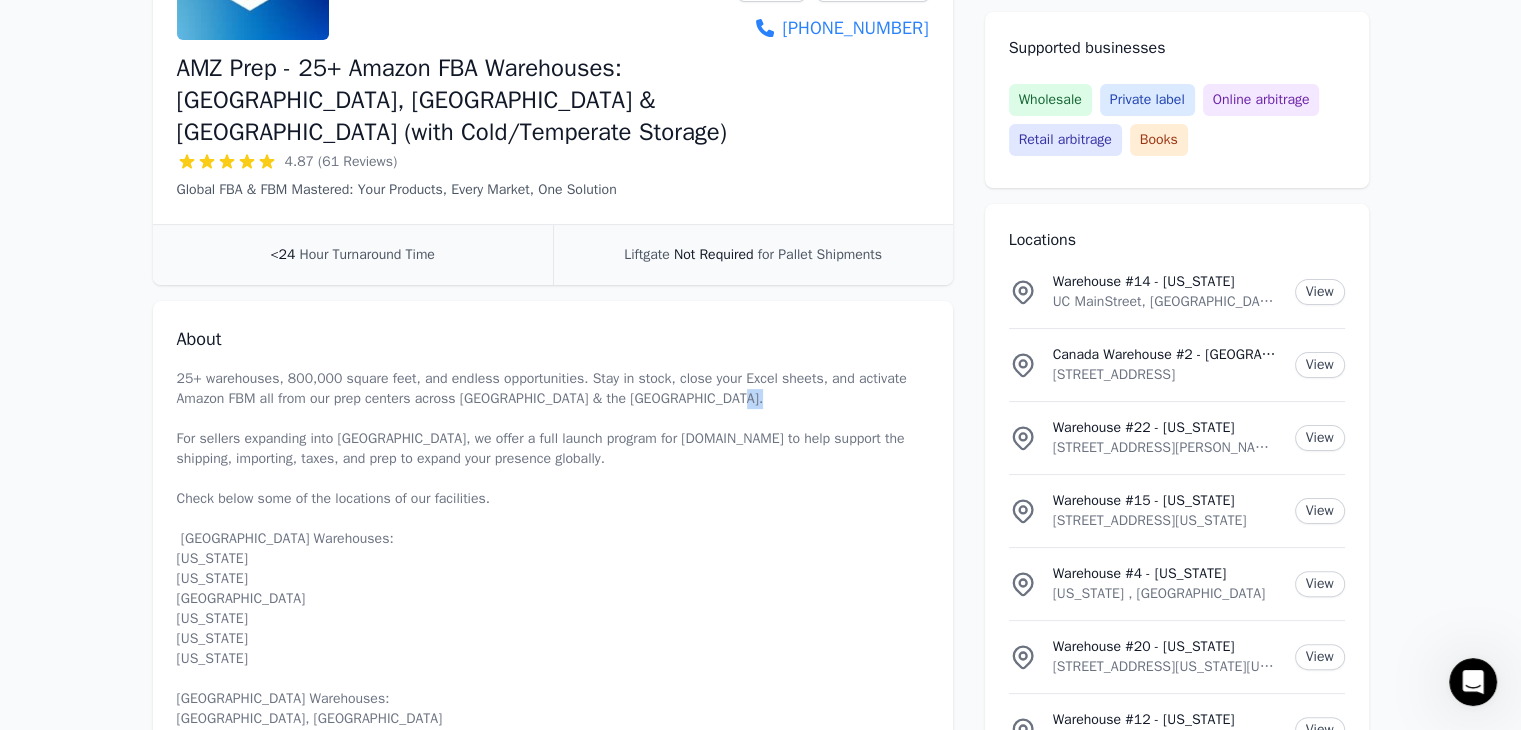 drag, startPoint x: 292, startPoint y: 407, endPoint x: 312, endPoint y: 411, distance: 20.396078 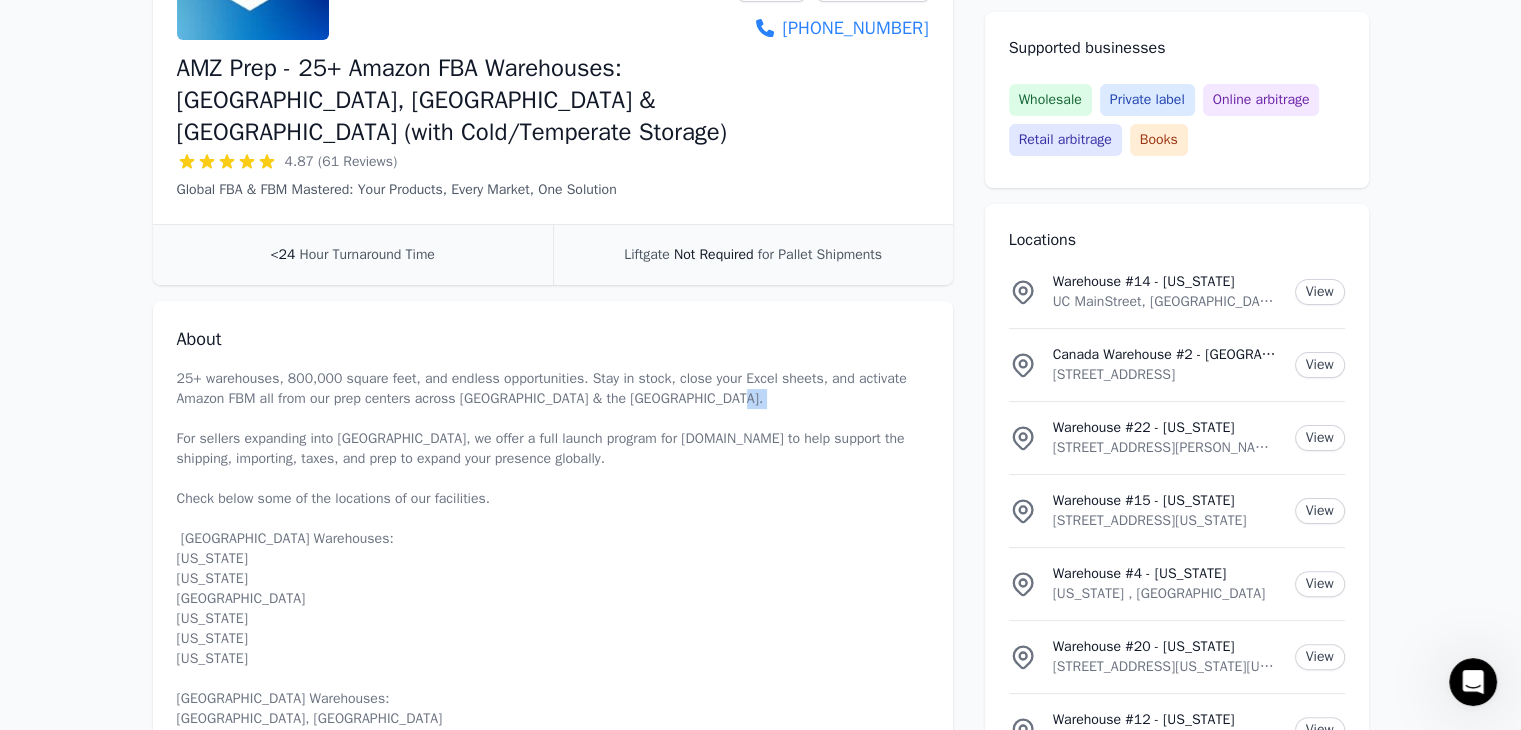 click on "25+ warehouses, 800,000 square feet, and endless opportunities. Stay in stock, close your Excel sheets, and activate Amazon FBM all from our prep centers across [GEOGRAPHIC_DATA] & the [GEOGRAPHIC_DATA].
For sellers expanding into [GEOGRAPHIC_DATA], we offer a full launch program for [DOMAIN_NAME] to help support the shipping, importing, taxes, and prep to expand your presence globally.
Check below some of the locations of our facilities.
[GEOGRAPHIC_DATA] Warehouses:
[US_STATE]
[US_STATE]
[GEOGRAPHIC_DATA]
[US_STATE]
[US_STATE]
[US_STATE]
[GEOGRAPHIC_DATA] Warehouses:
[GEOGRAPHIC_DATA], [GEOGRAPHIC_DATA]
[GEOGRAPHIC_DATA], [GEOGRAPHIC_DATA]
[GEOGRAPHIC_DATA], [GEOGRAPHIC_DATA]
[GEOGRAPHIC_DATA], [GEOGRAPHIC_DATA]
International Warehouses:
[GEOGRAPHIC_DATA], [GEOGRAPHIC_DATA]
[GEOGRAPHIC_DATA], [GEOGRAPHIC_DATA]
[GEOGRAPHIC_DATA]
[GEOGRAPHIC_DATA]
[URL][DOMAIN_NAME]" at bounding box center [553, 659] 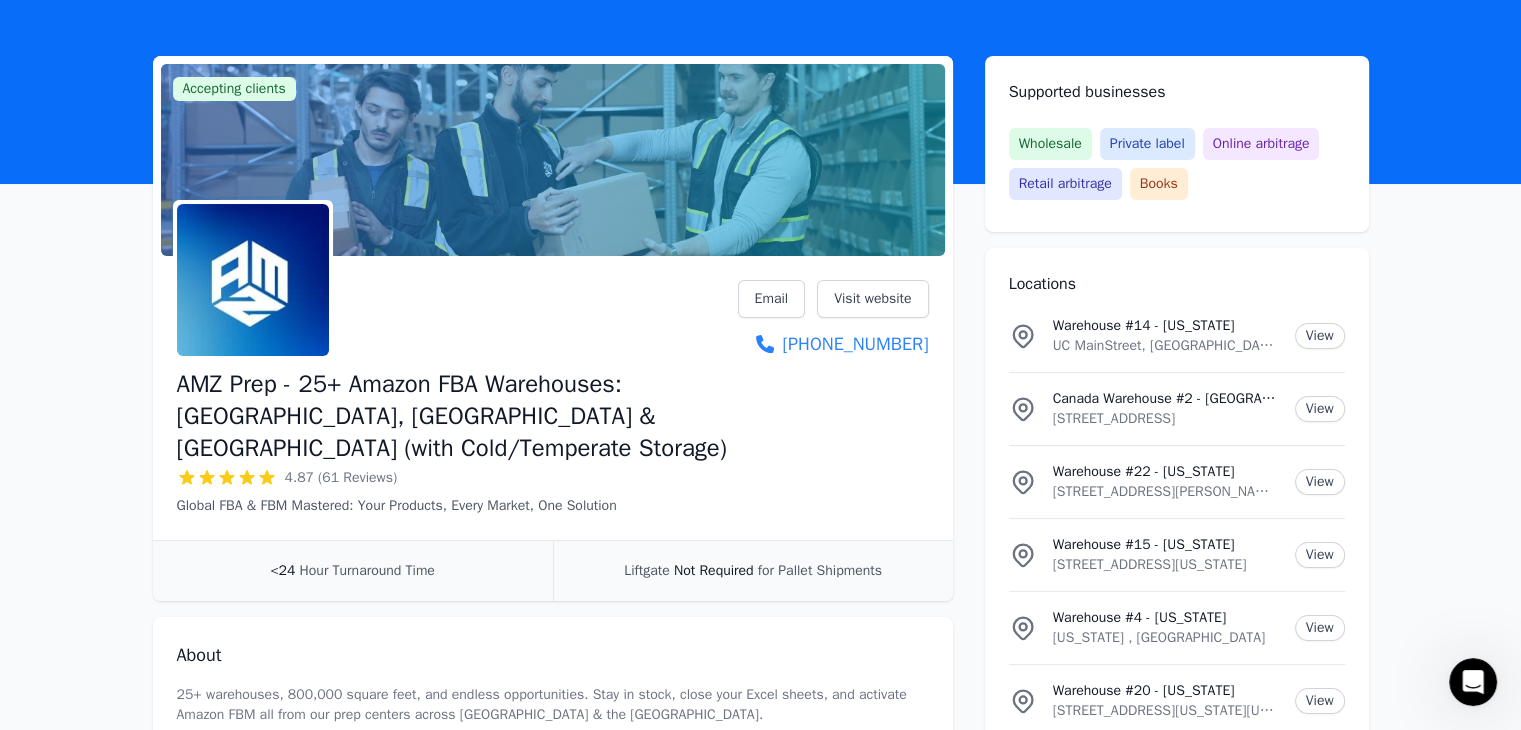 scroll, scrollTop: 68, scrollLeft: 0, axis: vertical 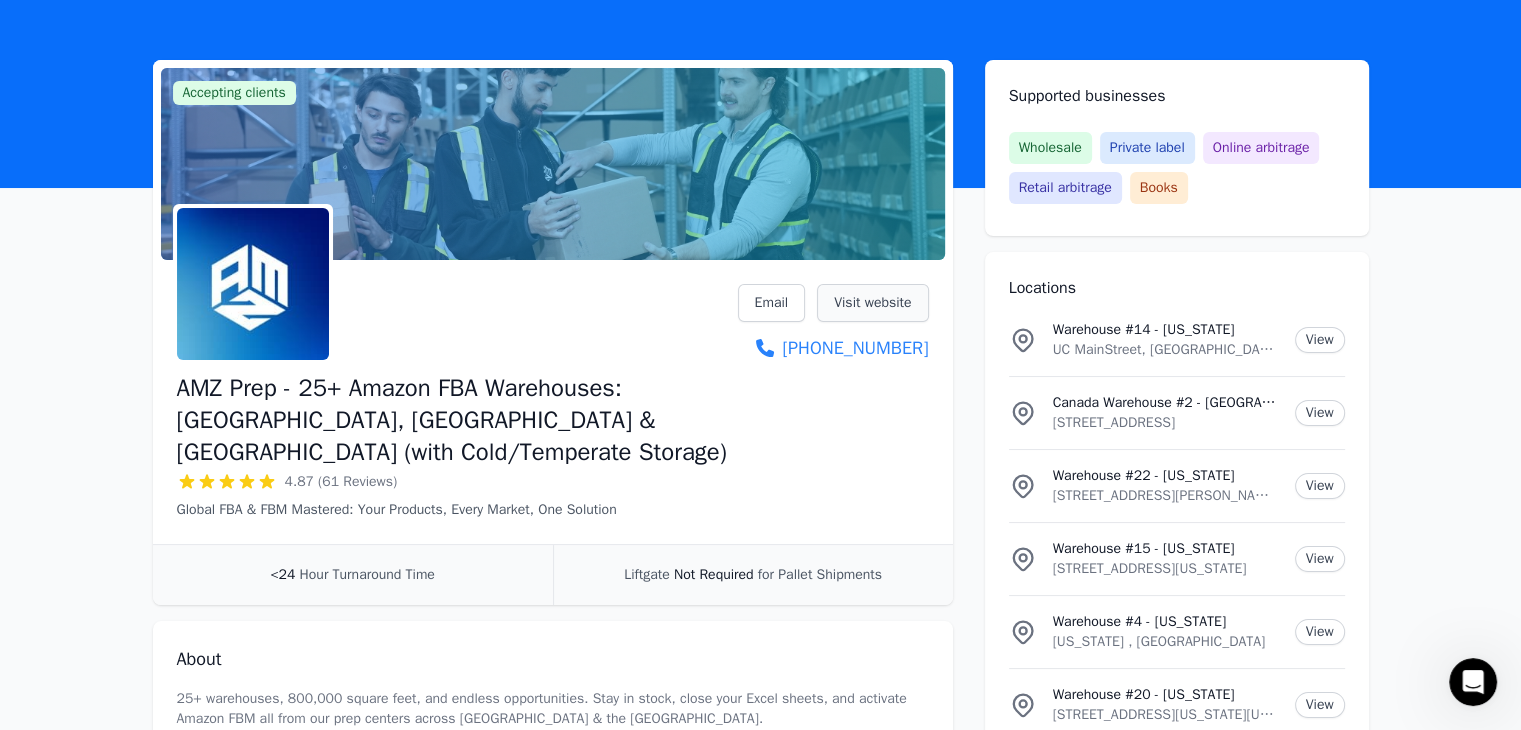 click on "Visit website" at bounding box center [872, 303] 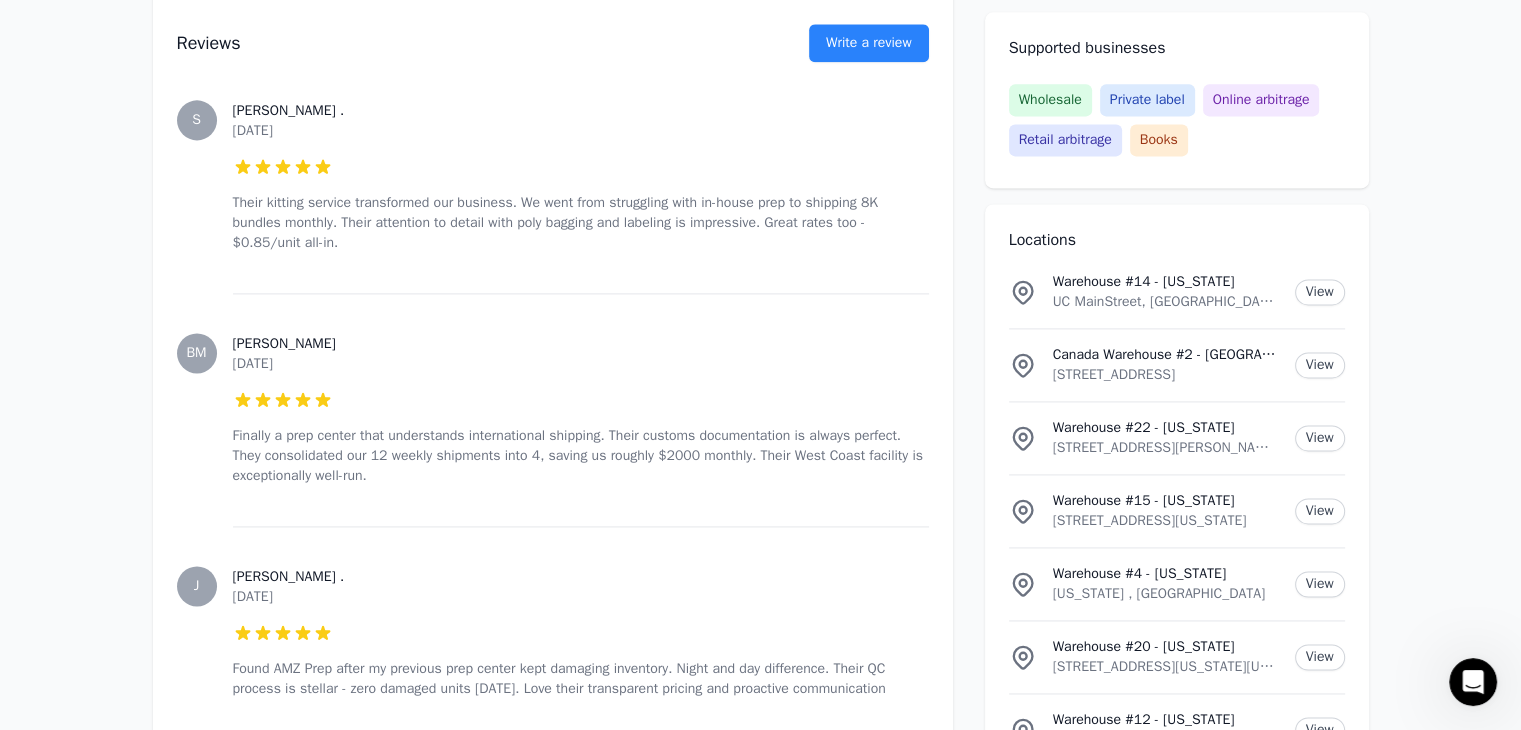 scroll, scrollTop: 2743, scrollLeft: 0, axis: vertical 